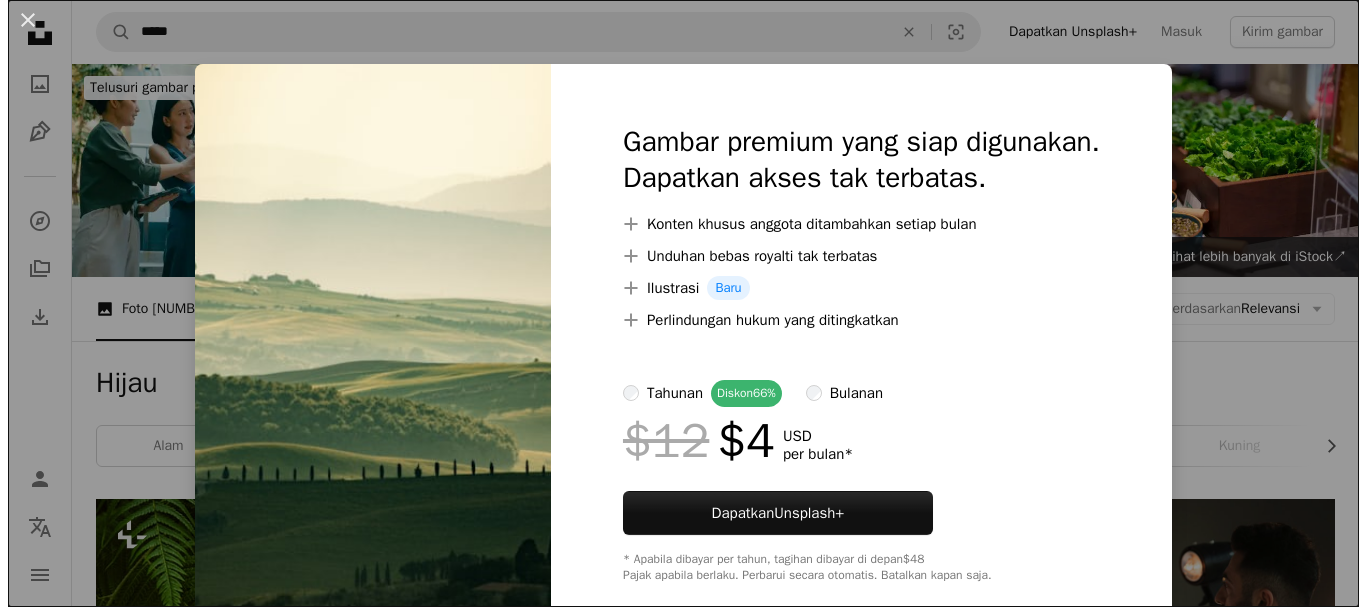 scroll, scrollTop: 800, scrollLeft: 0, axis: vertical 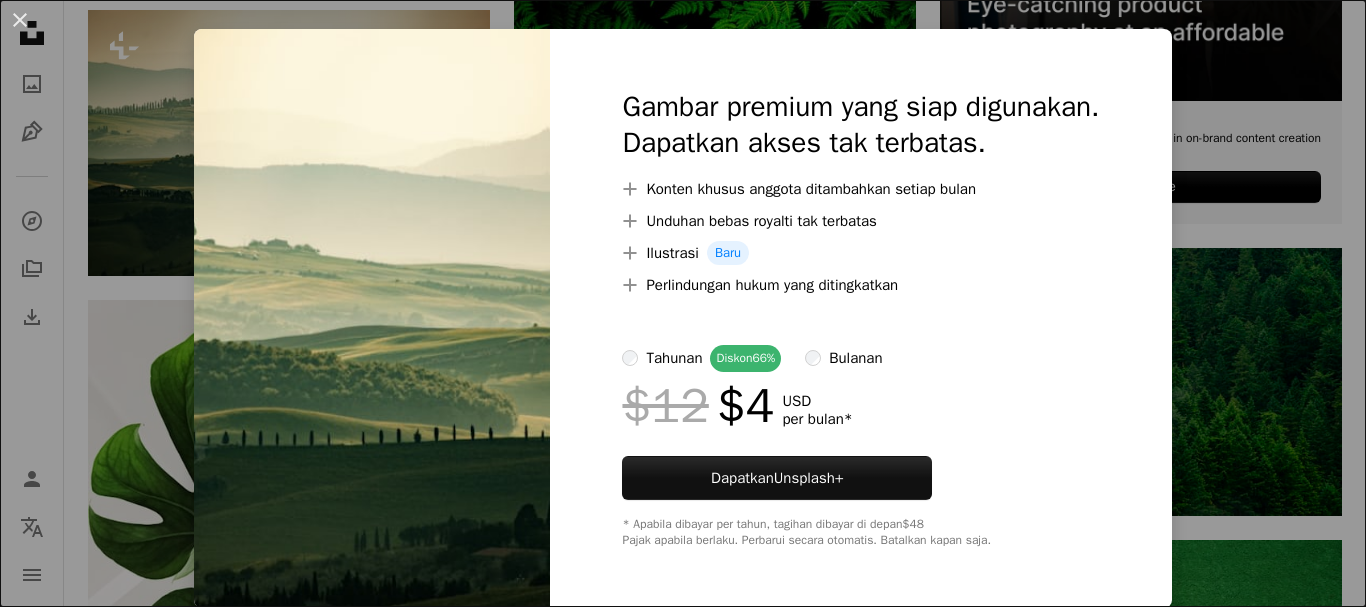 click on "An X shape Gambar premium yang siap digunakan. Dapatkan akses tak terbatas. A plus sign Konten khusus anggota ditambahkan setiap bulan A plus sign Unduhan bebas royalti tak terbatas A plus sign Ilustrasi  Baru A plus sign Perlindungan hukum yang ditingkatkan tahunan Diskon  66% bulanan $12   $4 USD per bulan * Dapatkan  Unsplash+ * Apabila dibayar per tahun, tagihan dibayar di depan  $48 Pajak apabila berlaku. Perbarui secara otomatis. Batalkan kapan saja." at bounding box center (683, 303) 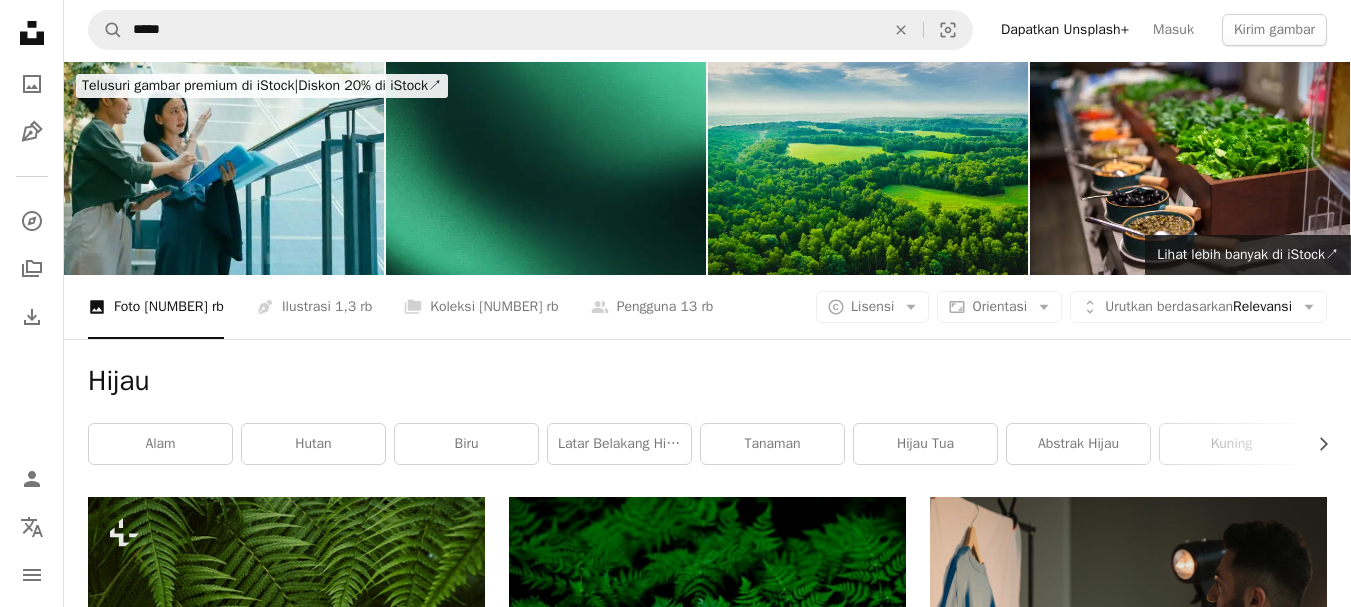 scroll, scrollTop: 0, scrollLeft: 0, axis: both 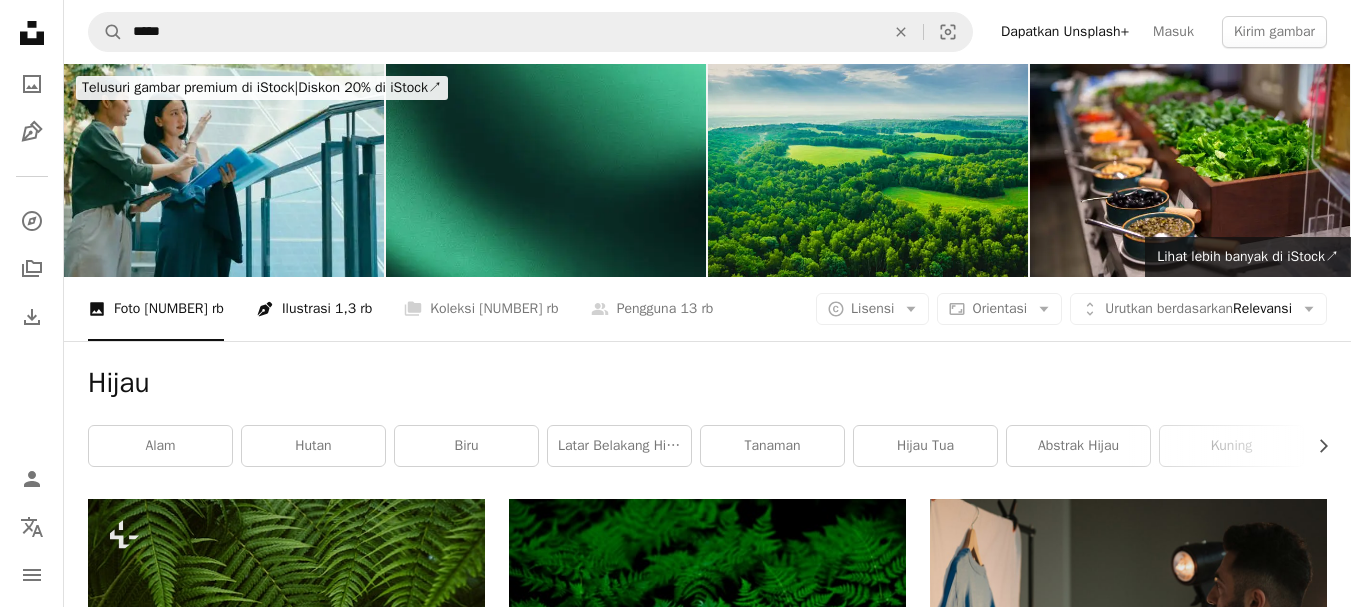 click on "Pen Tool" 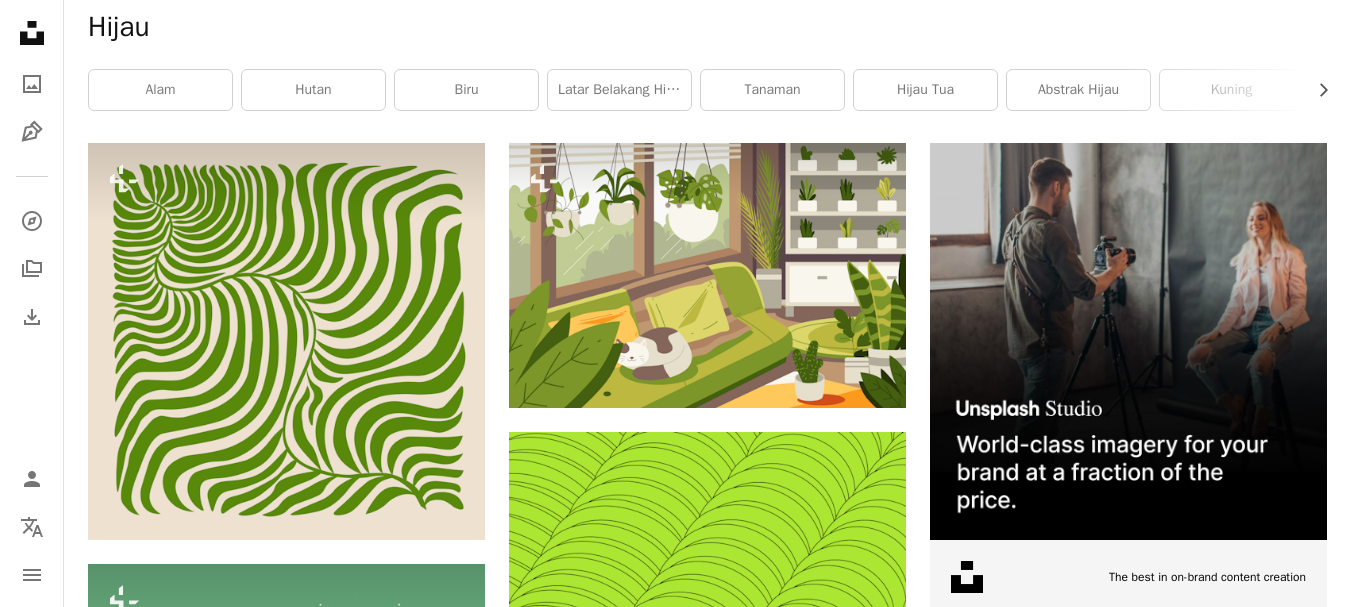 scroll, scrollTop: 400, scrollLeft: 0, axis: vertical 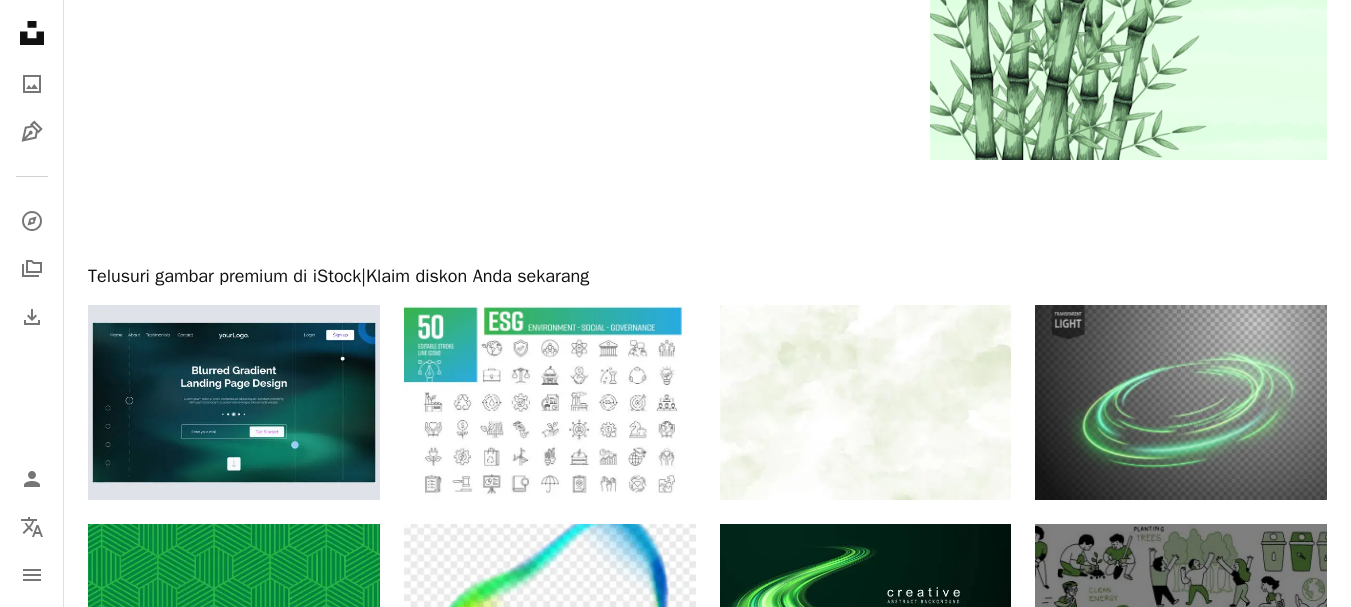 click on "Plus sign for Unsplash+ A heart A plus sign [FIRST] [LAST] Untuk  Unsplash+ A lock   Unduh Plus sign for Unsplash+ A heart A plus sign [FIRST] [LAST] Untuk  Unsplash+ A lock   Unduh A heart A plus sign Public domain vectors Arrow pointing down Plus sign for Unsplash+ A heart A plus sign [FIRST] [LAST] Untuk  Unsplash+ A lock   Unduh Plus sign for Unsplash+ A heart A plus sign [FIRST] [LAST] Untuk  Unsplash+ A lock   Unduh A heart A plus sign Public domain vectors Arrow pointing down Plus sign for Unsplash+ A heart A plus sign [FIRST] [LAST] Untuk  Unsplash+ A lock   Unduh Plus sign for Unsplash+ A heart A plus sign [FIRST] [LAST] Untuk  Unsplash+ A lock   Unduh A heart A plus sign Getty Images Untuk  Unsplash+ A lock   Unduh Plus sign for Unsplash+ A heart A plus sign [FIRST] [LAST] Untuk  Unsplash+ A lock   Unduh Plus sign for Unsplash+ A heart" at bounding box center (707, -1621) 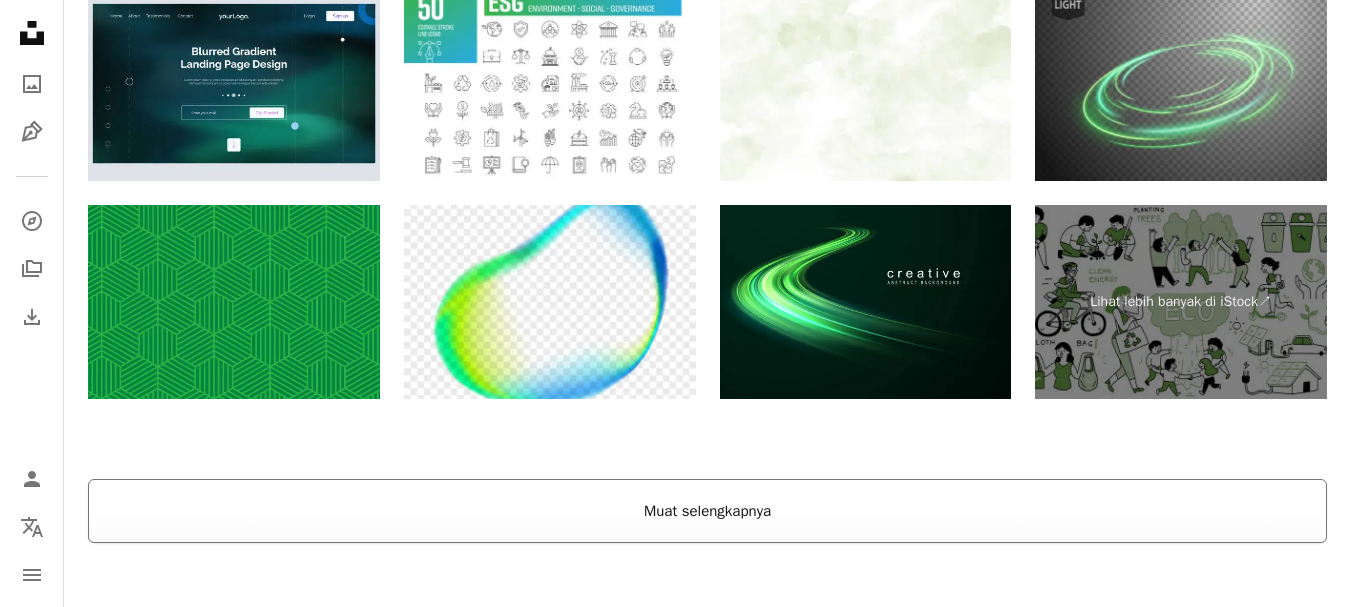 scroll, scrollTop: 4387, scrollLeft: 0, axis: vertical 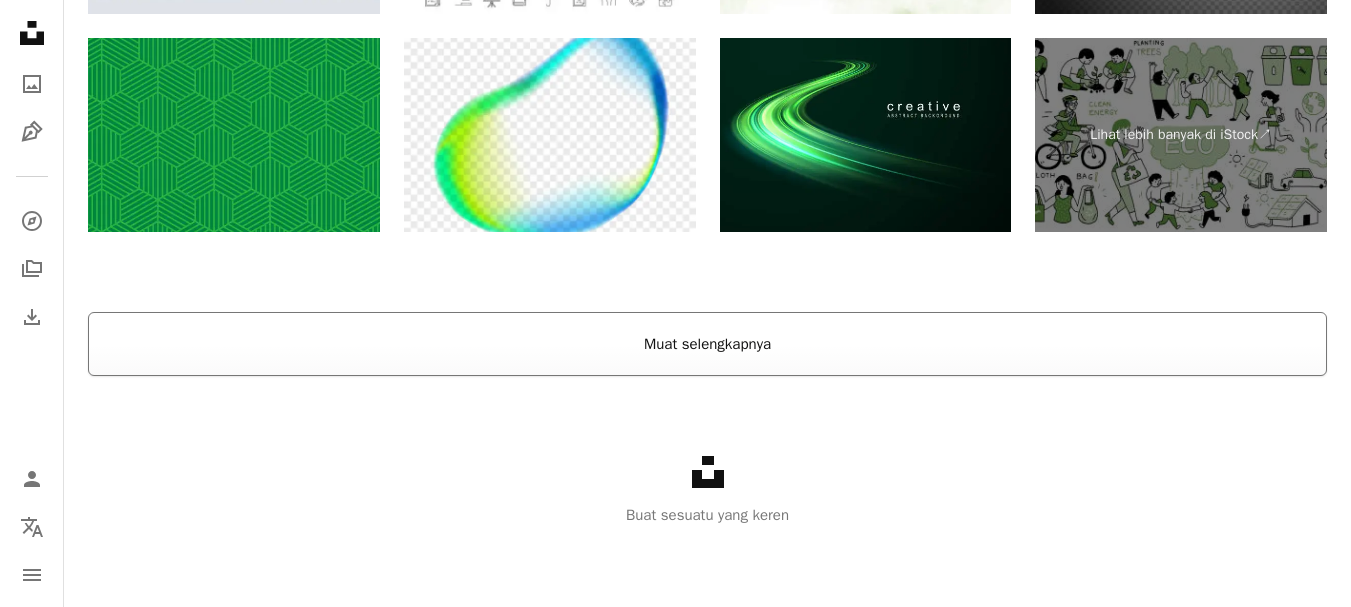 click on "Muat selengkapnya" at bounding box center [707, 344] 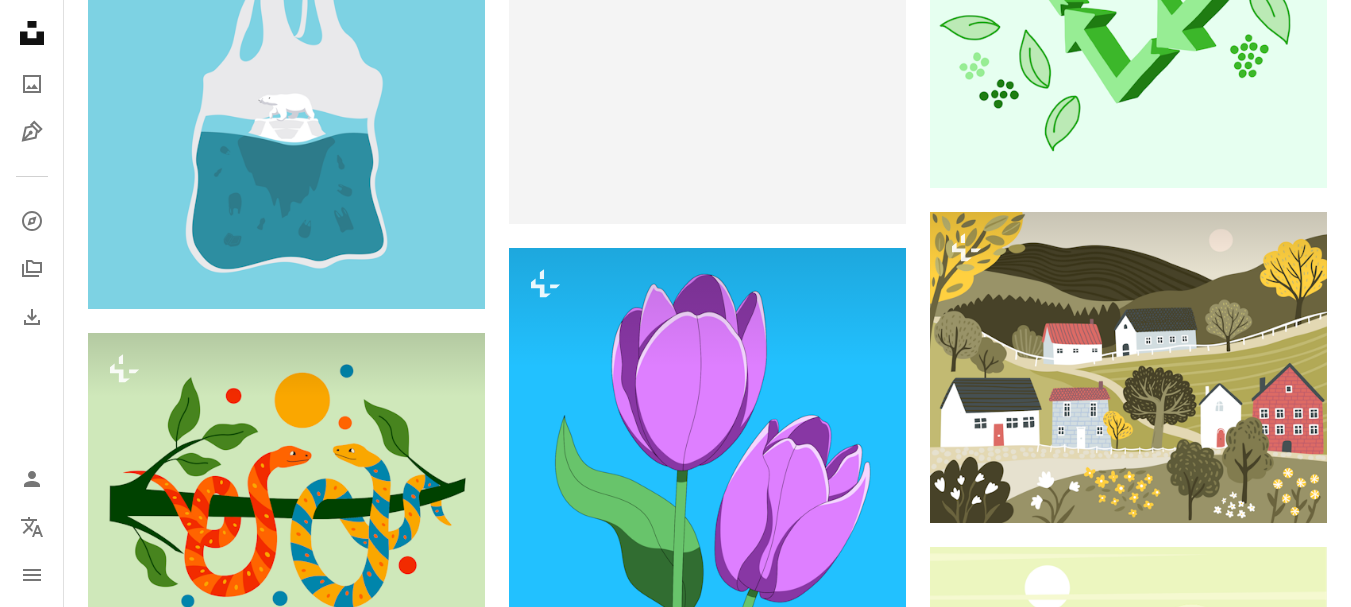 scroll, scrollTop: 5687, scrollLeft: 0, axis: vertical 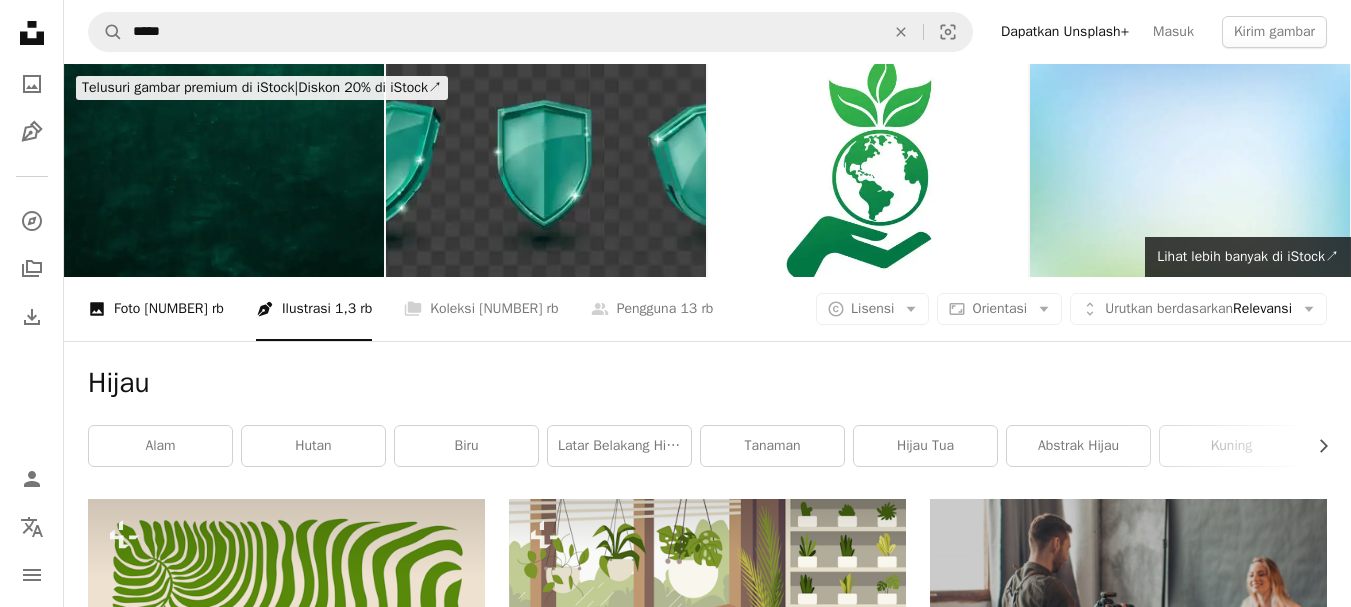 click on "[NUMBER] rb" at bounding box center [183, 309] 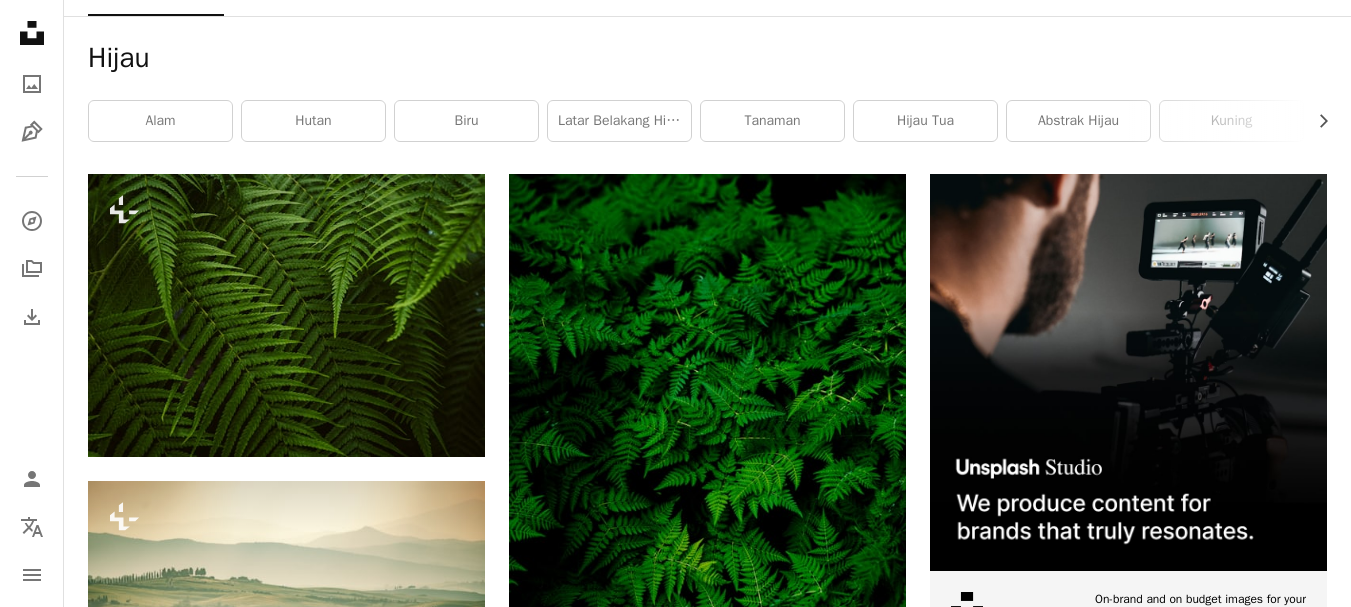 scroll, scrollTop: 500, scrollLeft: 0, axis: vertical 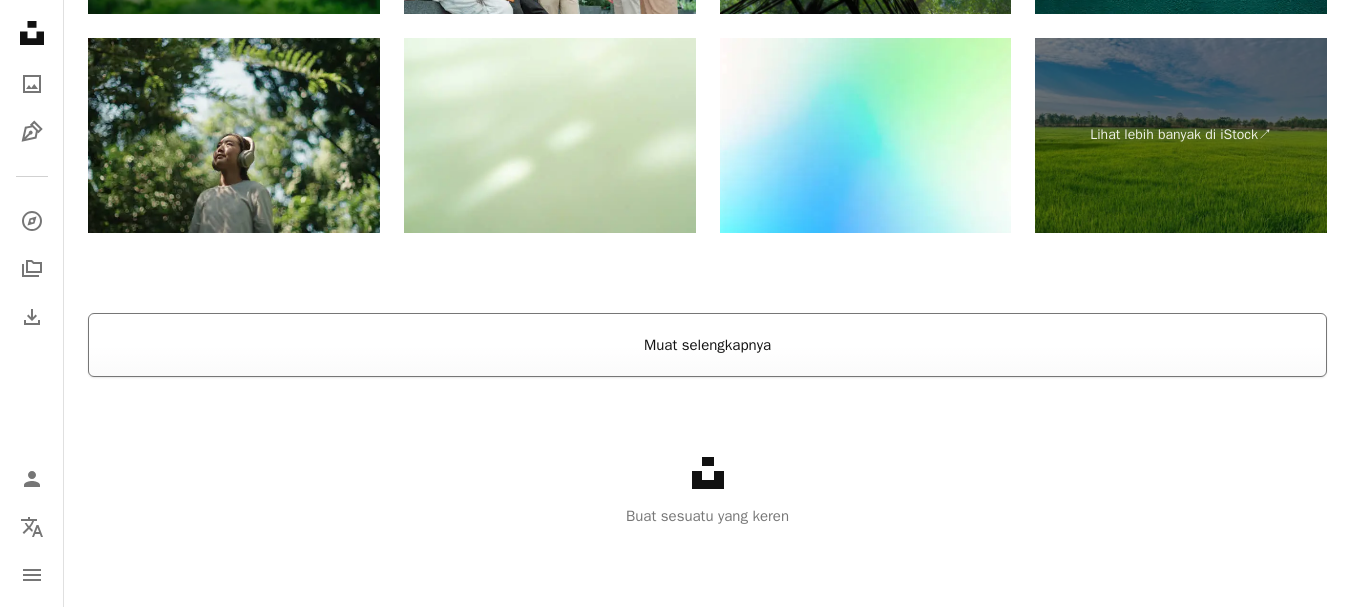 click on "Muat selengkapnya" at bounding box center (707, 345) 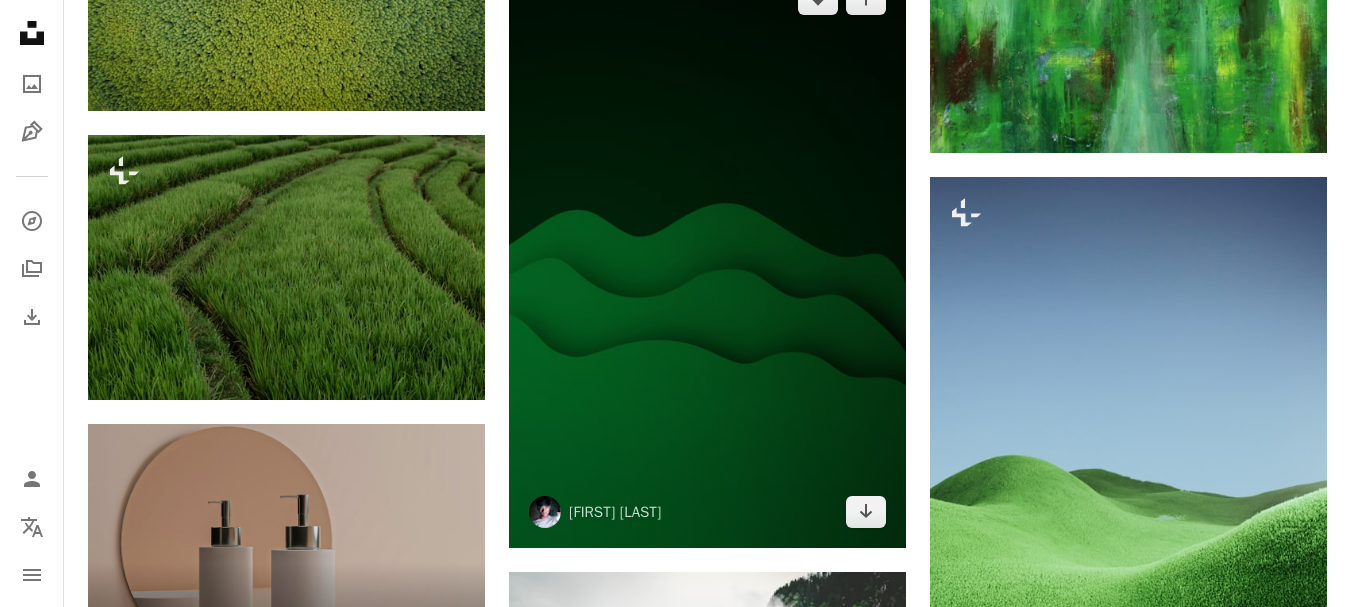 scroll, scrollTop: 4225, scrollLeft: 0, axis: vertical 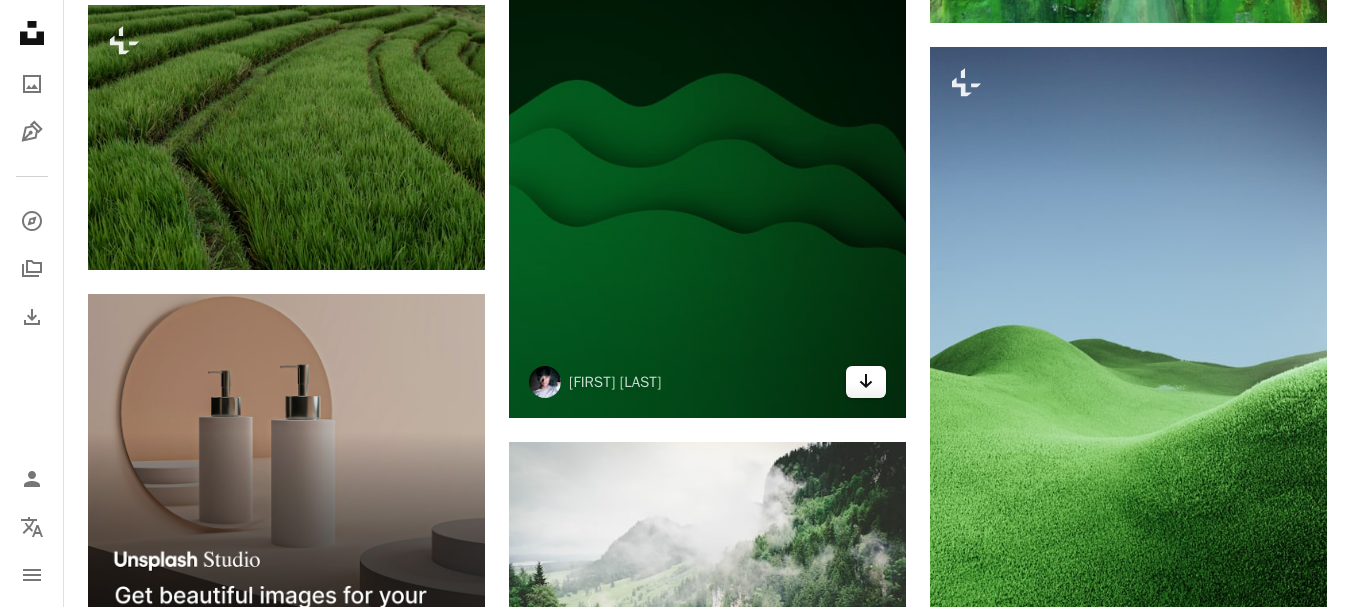 click on "Arrow pointing down" 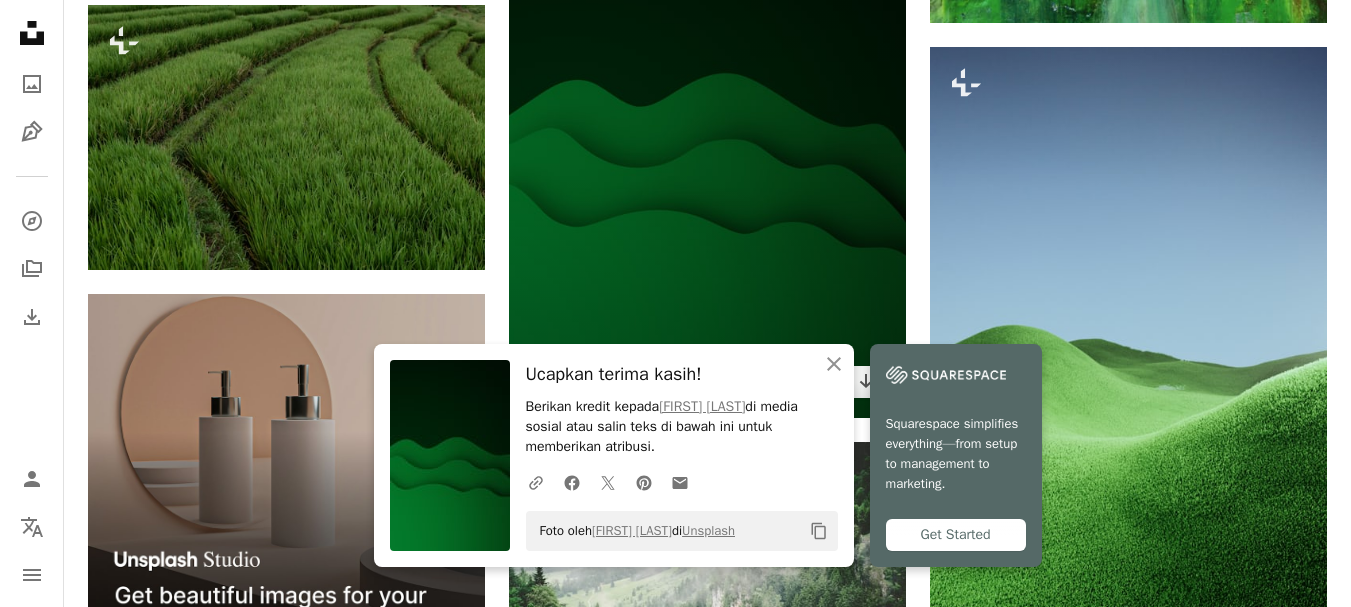 click at bounding box center [707, 125] 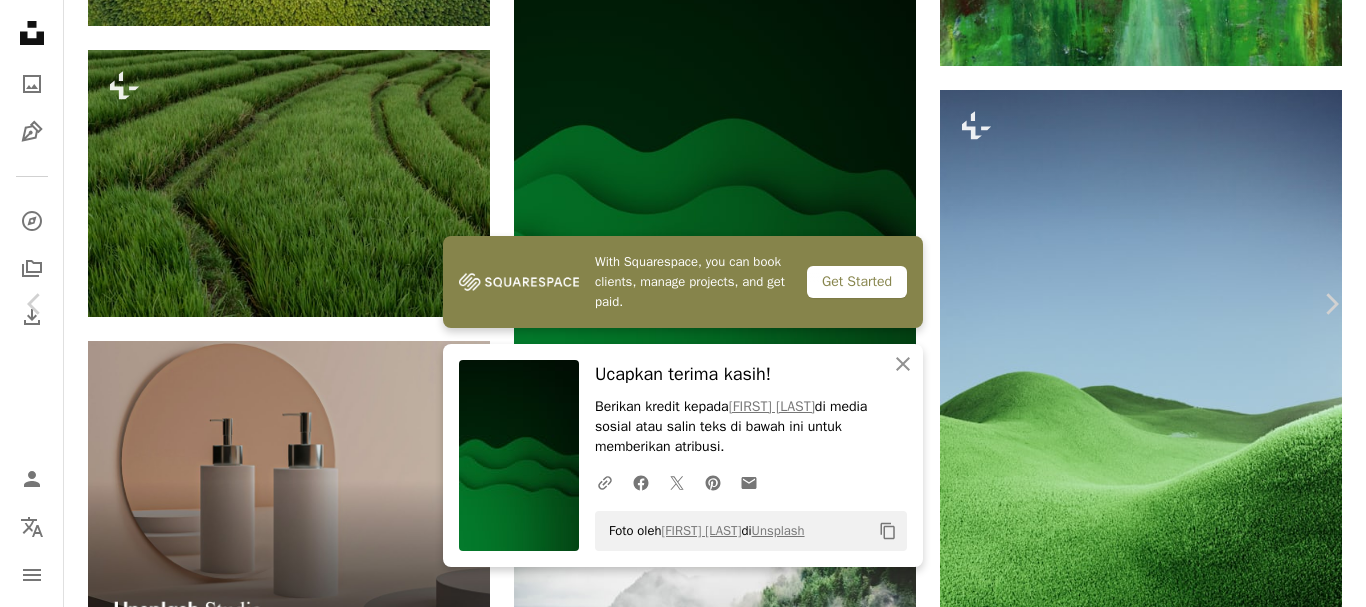 click on "Chevron down" 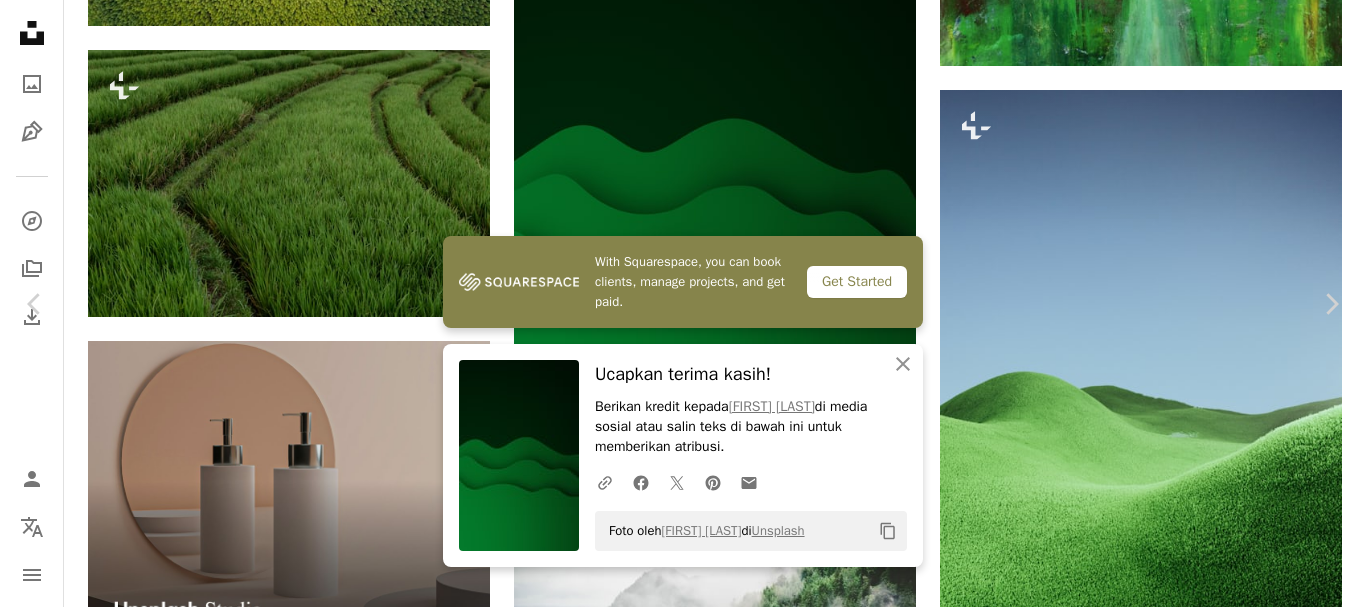 click on "( [NUMBER] x [NUMBER] )" at bounding box center [1214, 6076] 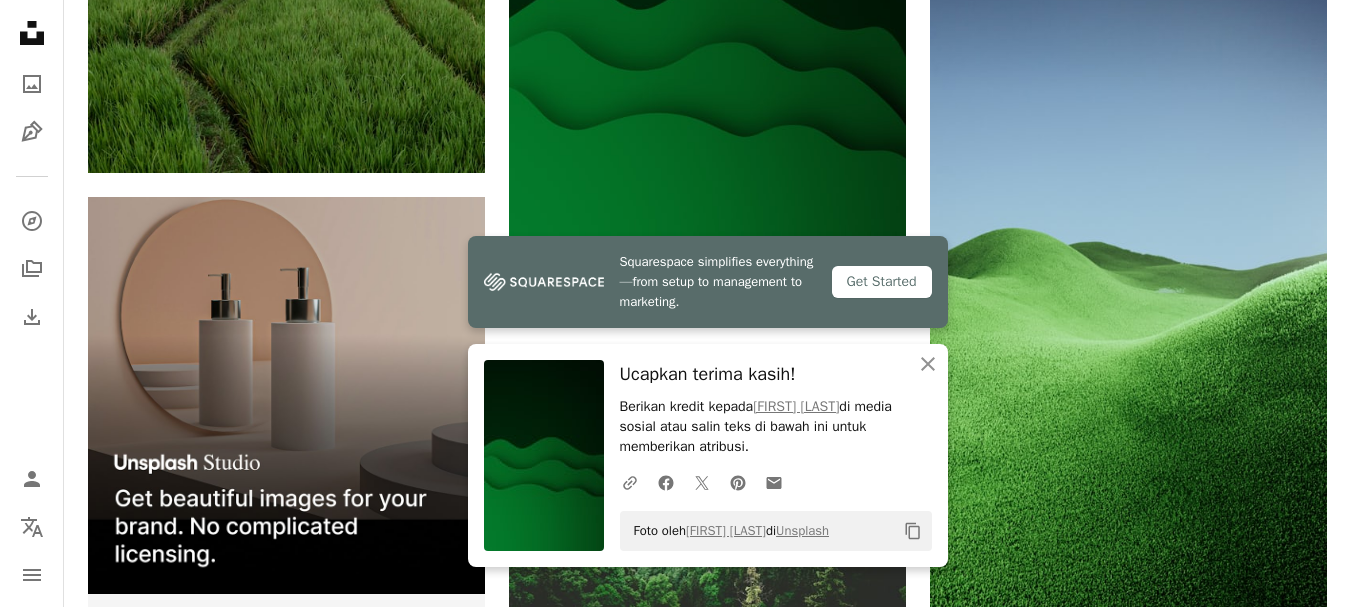 scroll, scrollTop: 4525, scrollLeft: 0, axis: vertical 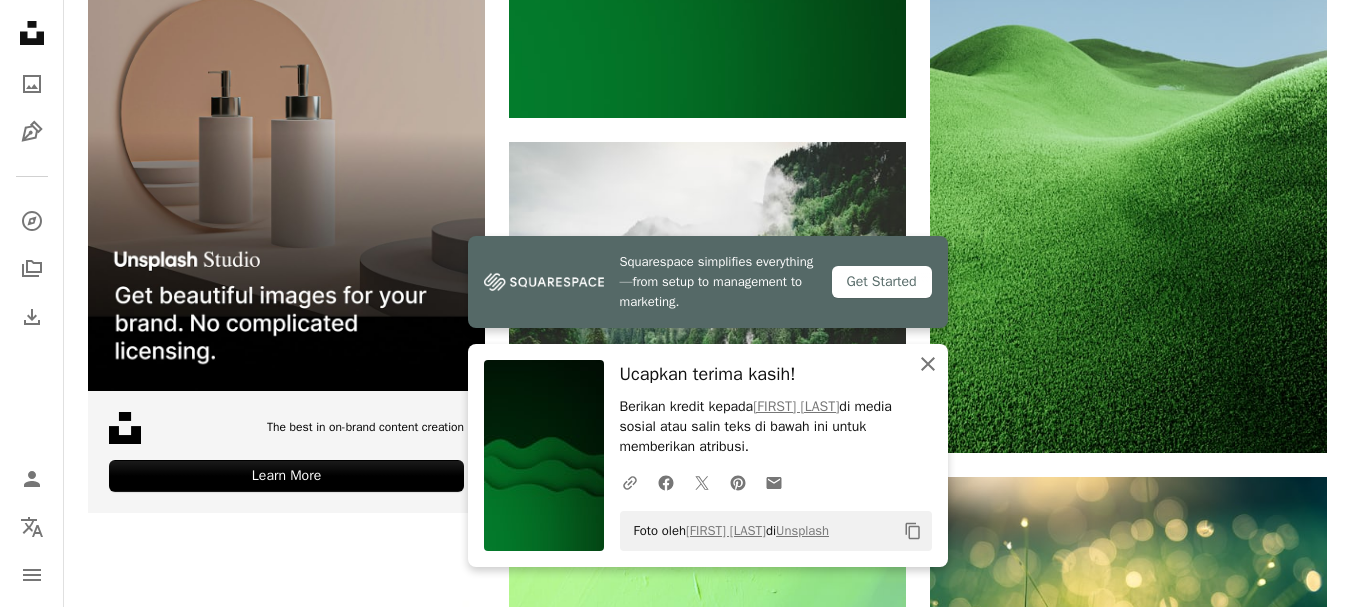 click 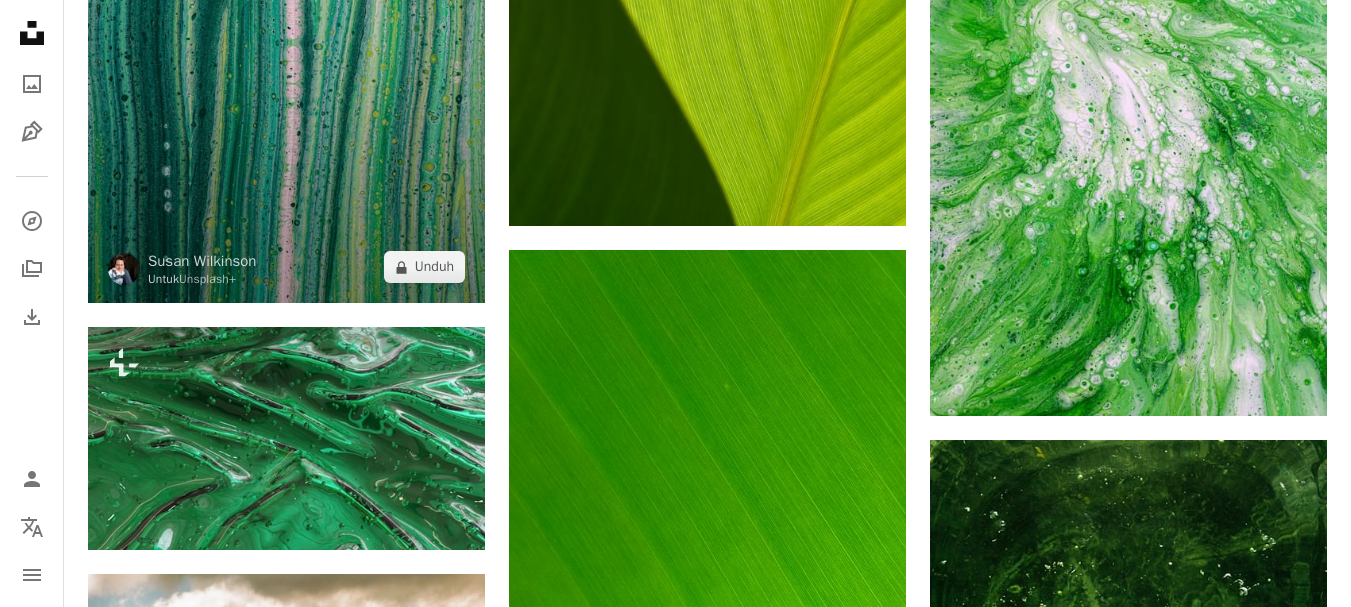 scroll, scrollTop: 10625, scrollLeft: 0, axis: vertical 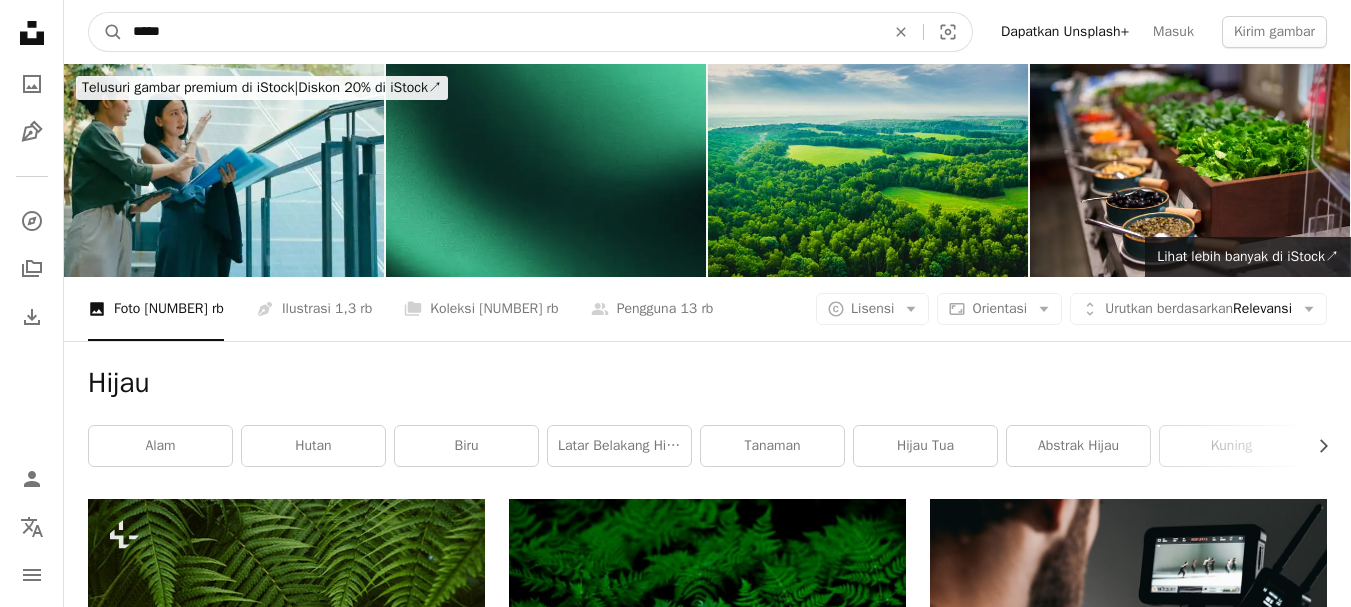 drag, startPoint x: 278, startPoint y: 36, endPoint x: 0, endPoint y: 19, distance: 278.5193 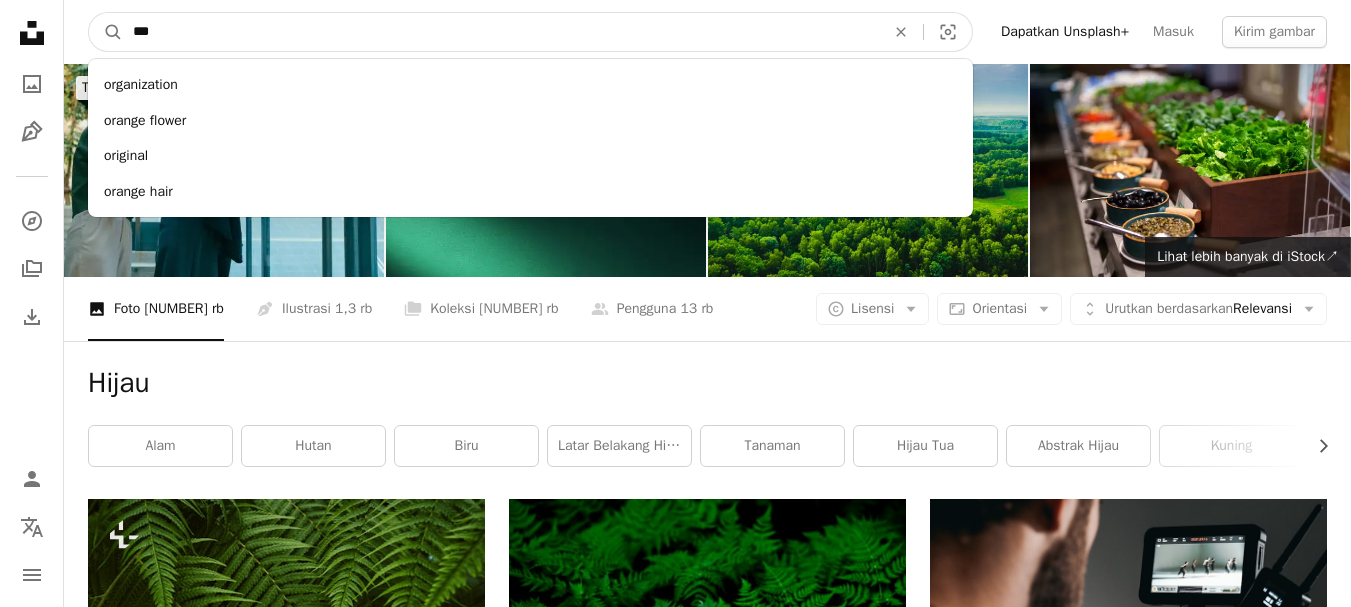 type on "***" 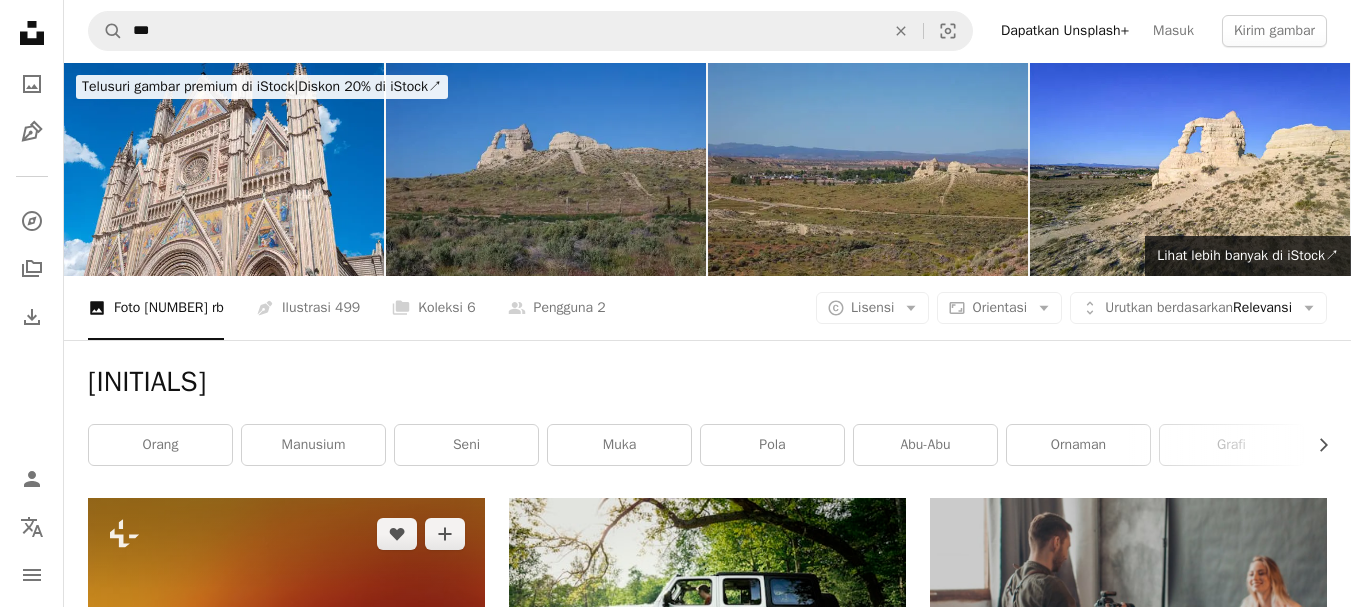 scroll, scrollTop: 0, scrollLeft: 0, axis: both 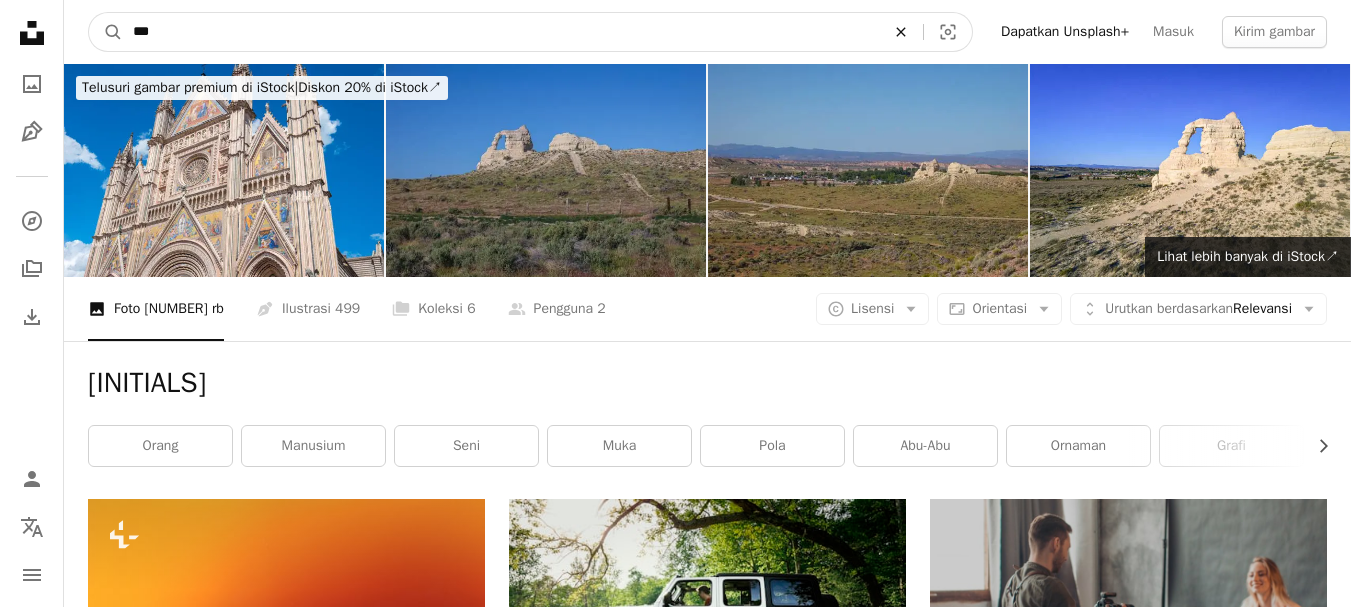 click on "An X shape" 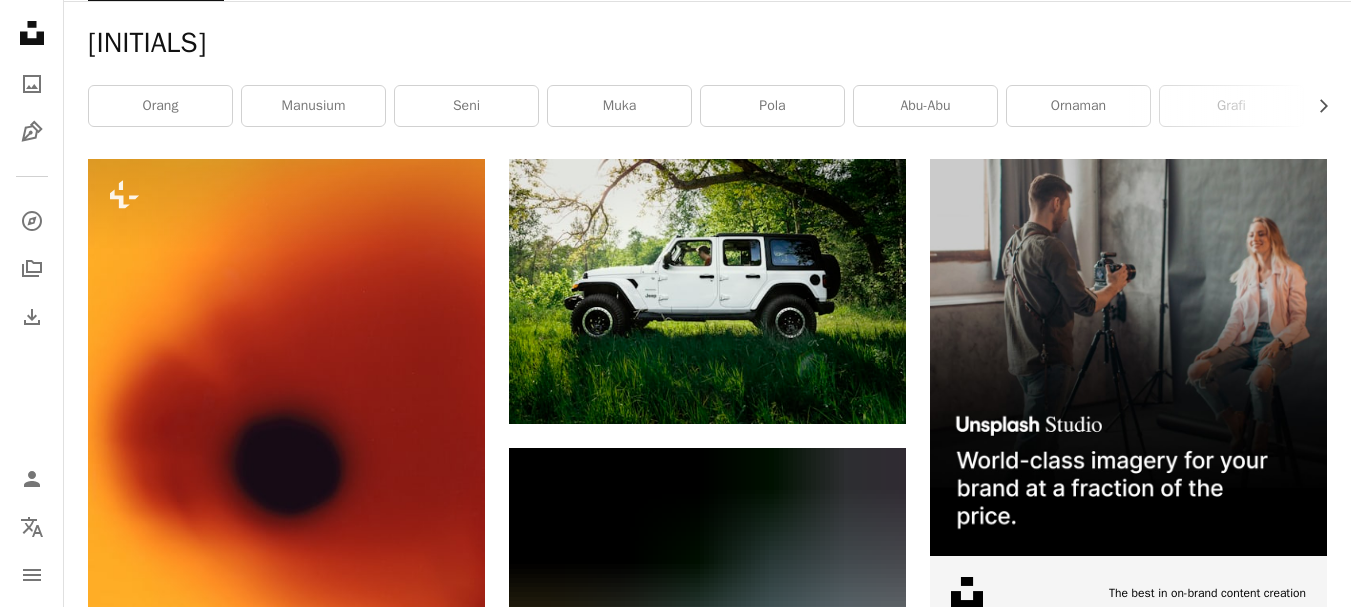 scroll, scrollTop: 0, scrollLeft: 0, axis: both 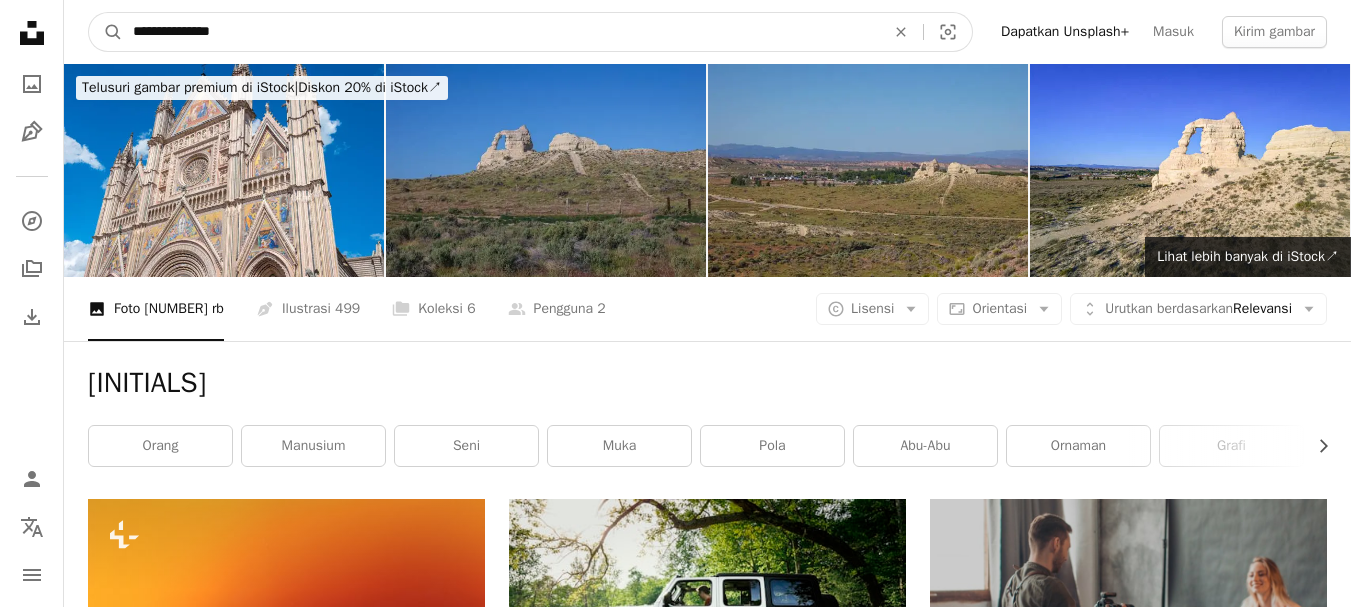 type on "**********" 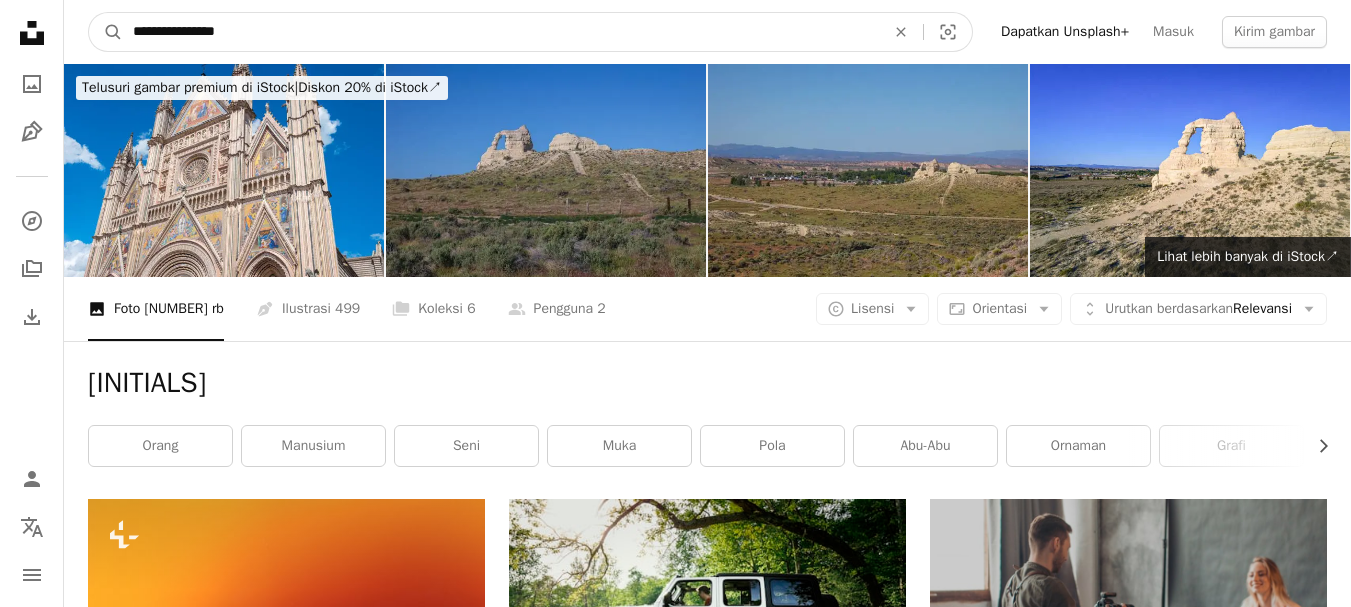 click on "A magnifying glass" at bounding box center (106, 32) 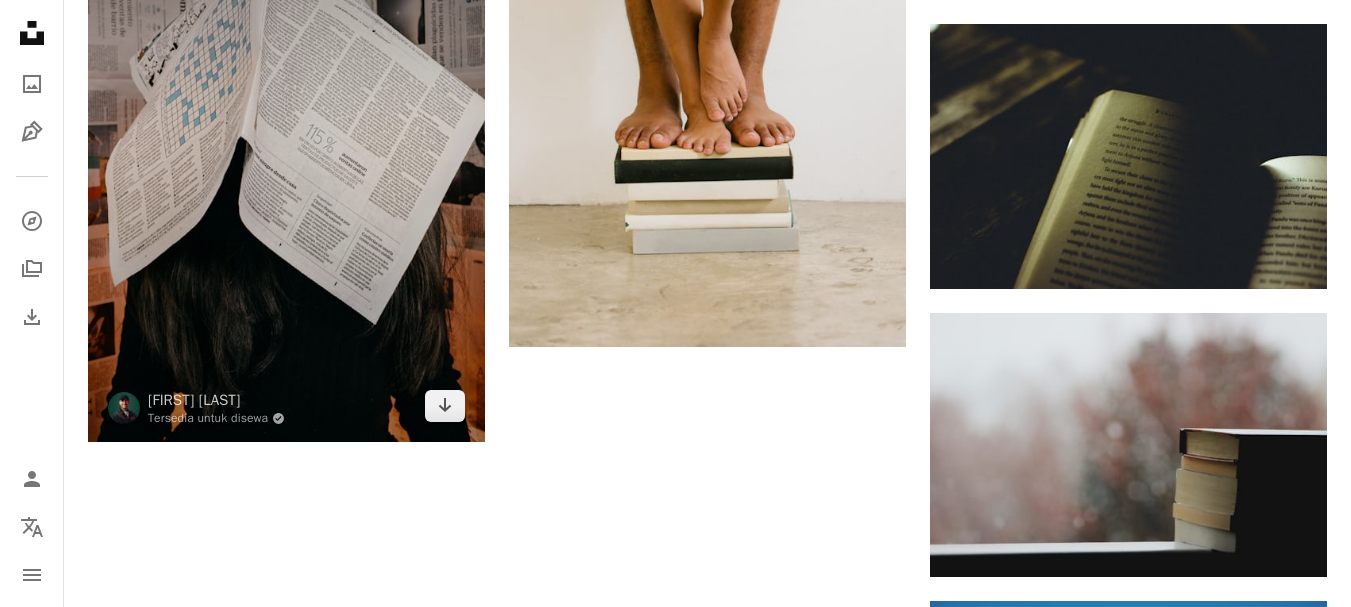 scroll, scrollTop: 2500, scrollLeft: 0, axis: vertical 